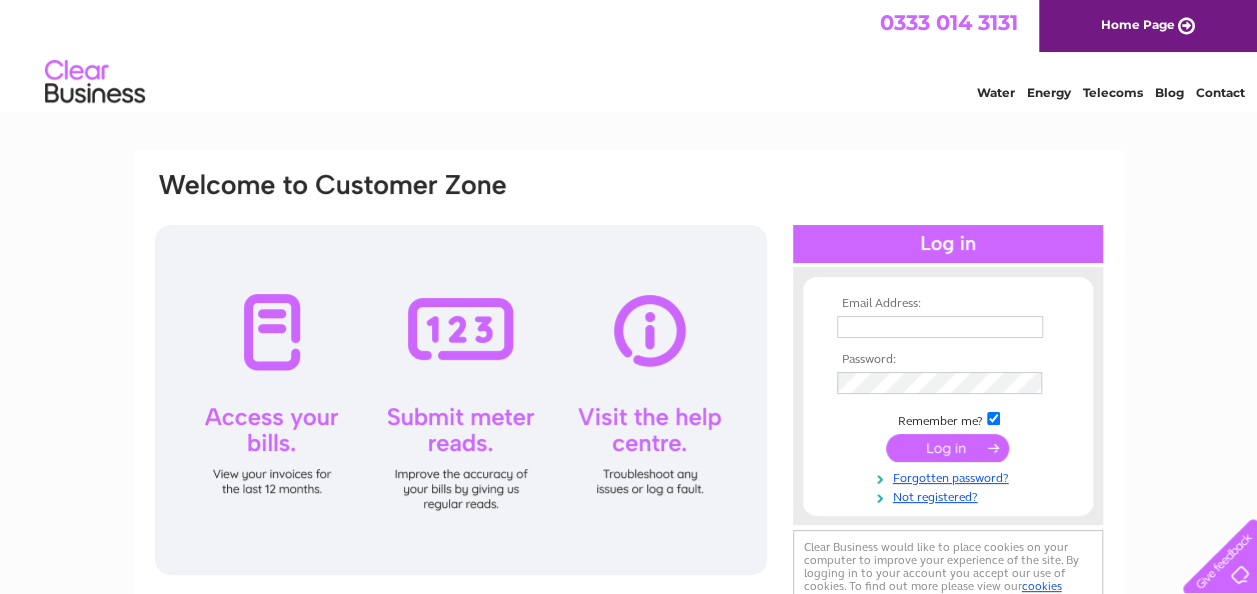 scroll, scrollTop: 0, scrollLeft: 0, axis: both 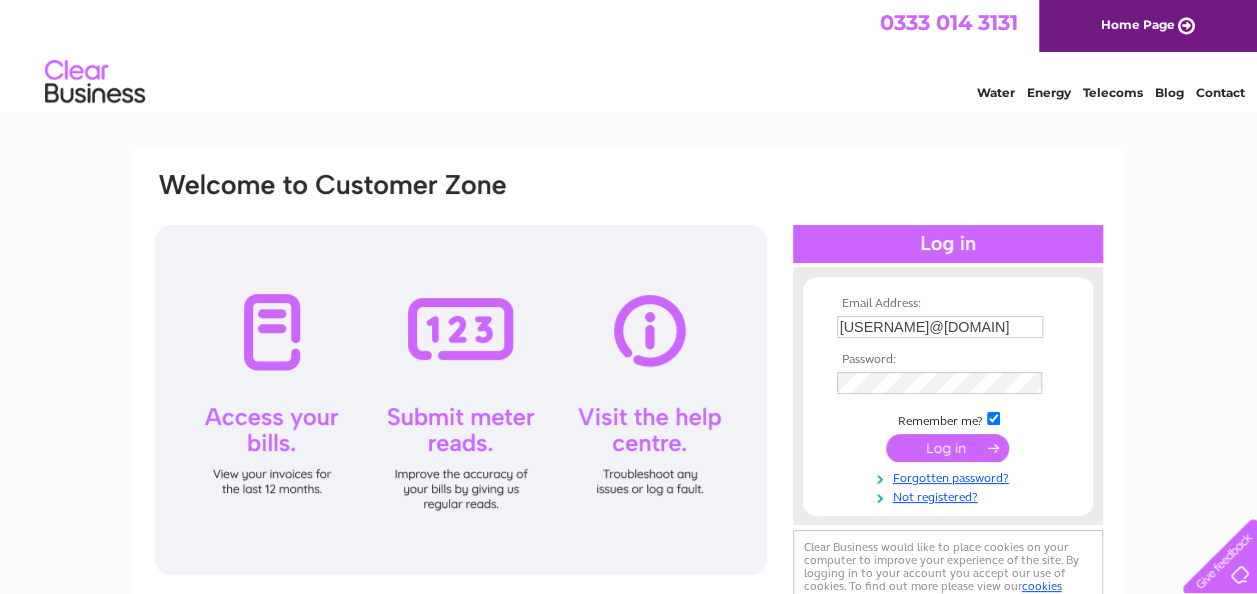 click at bounding box center (947, 448) 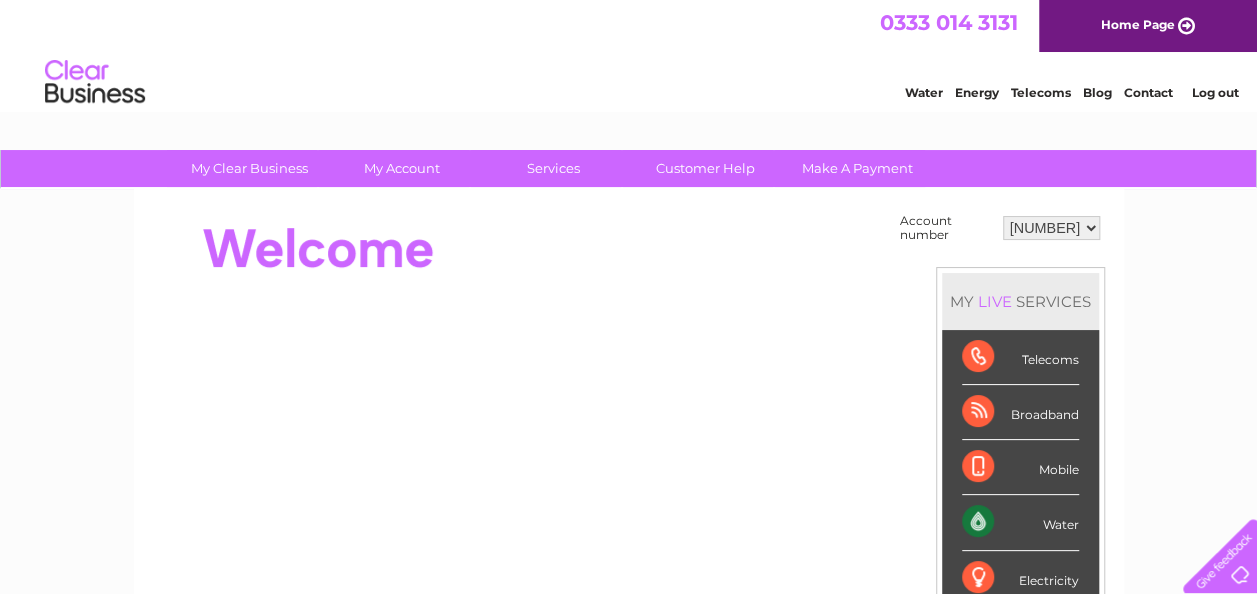 scroll, scrollTop: 0, scrollLeft: 0, axis: both 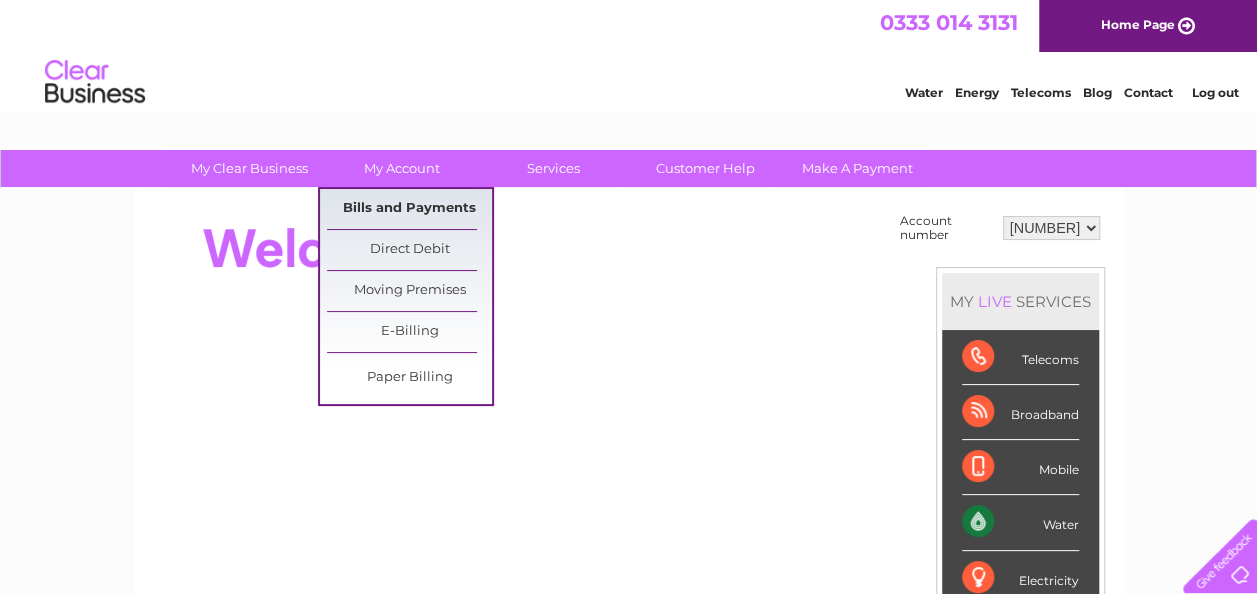click on "Bills and Payments" at bounding box center [409, 209] 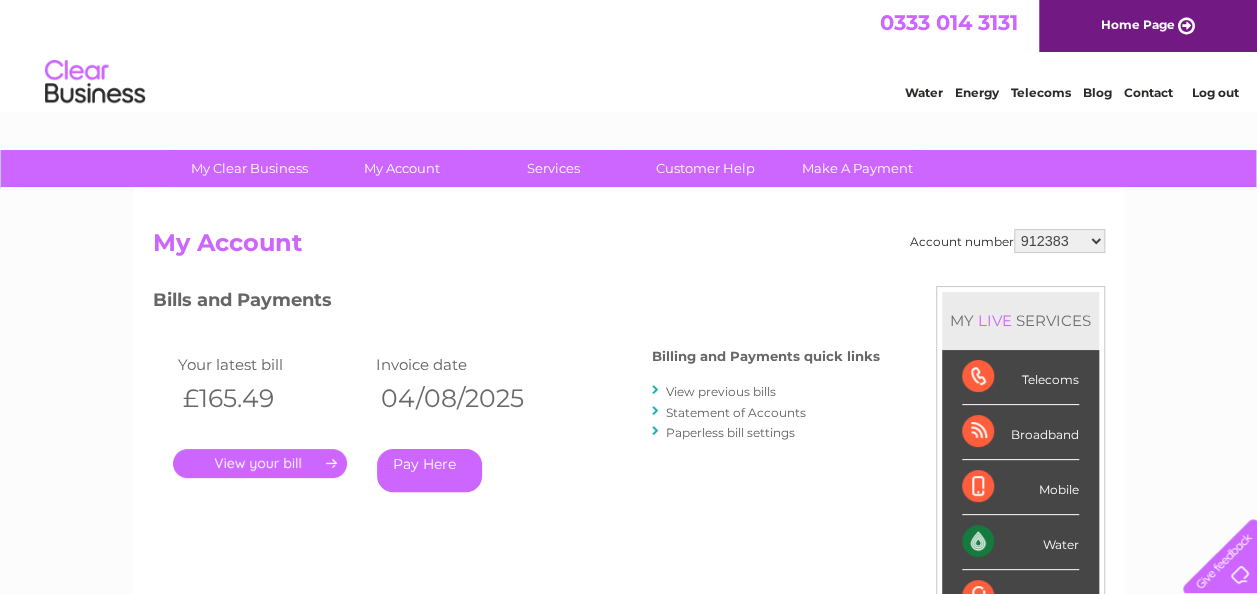 scroll, scrollTop: 0, scrollLeft: 0, axis: both 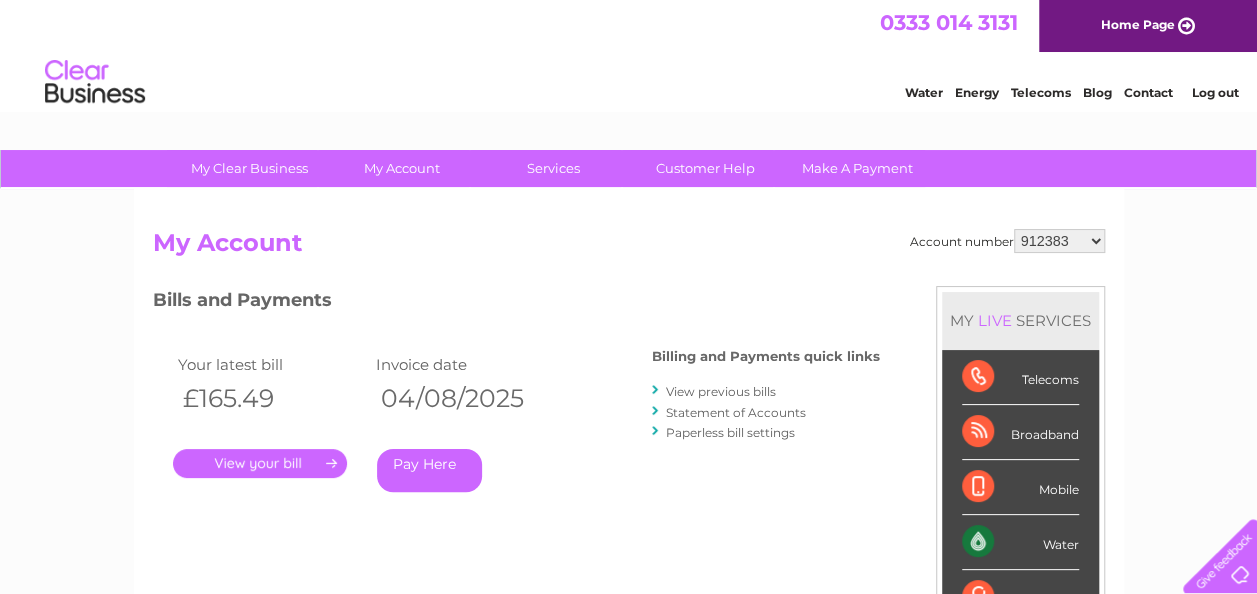 click on "." at bounding box center [260, 463] 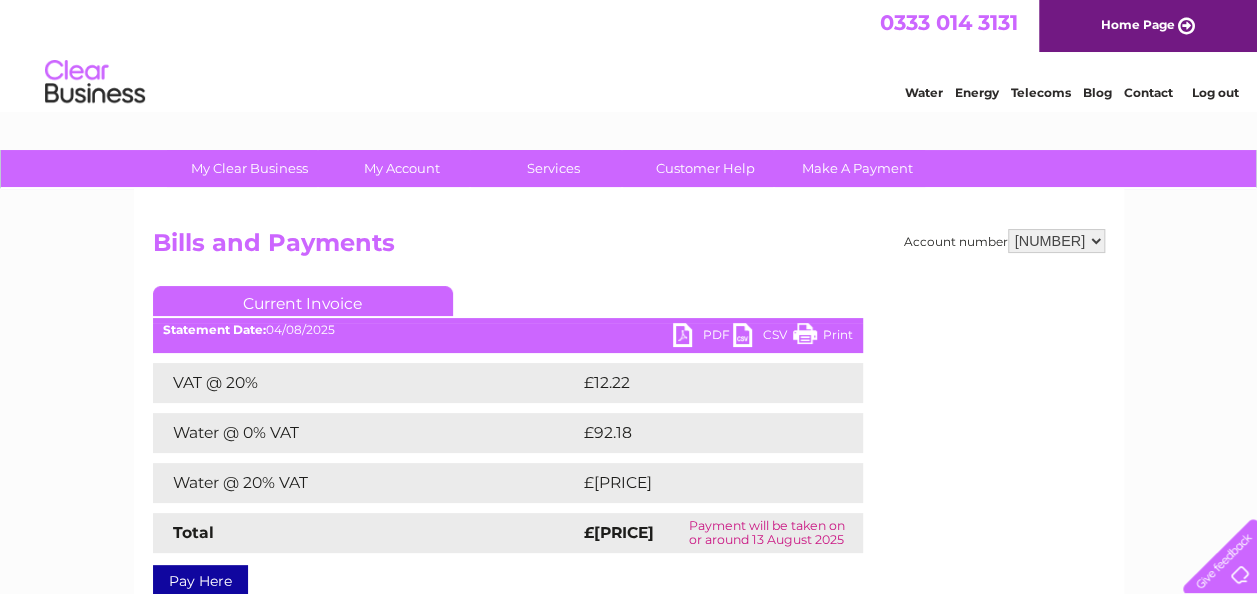 scroll, scrollTop: 0, scrollLeft: 0, axis: both 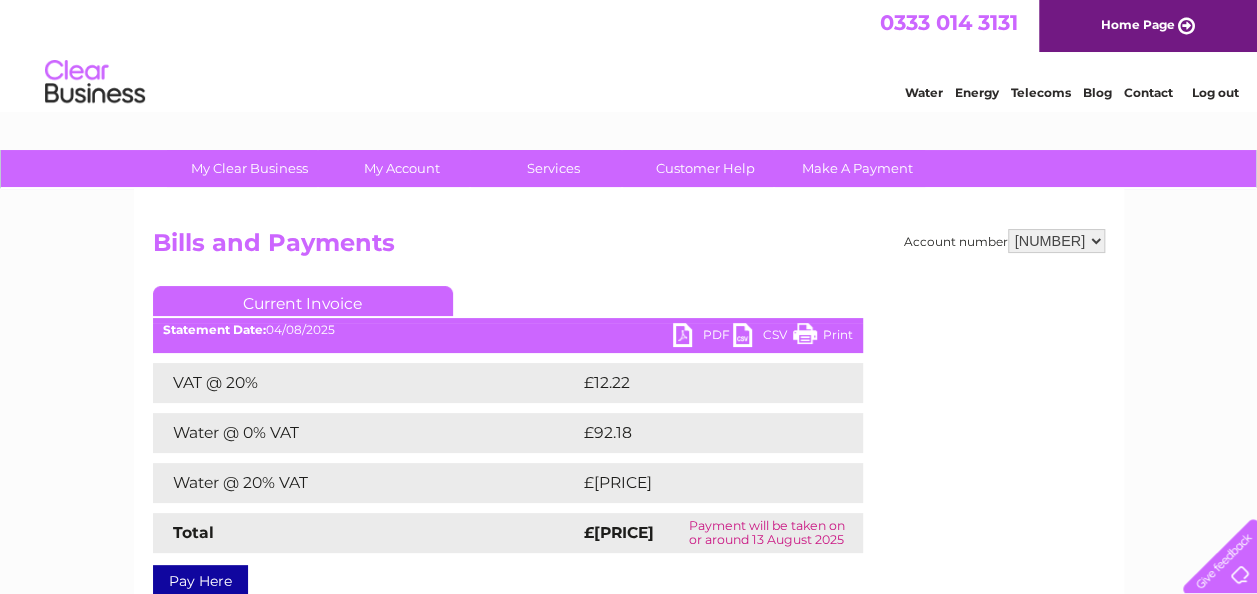 click on "PDF" at bounding box center [703, 337] 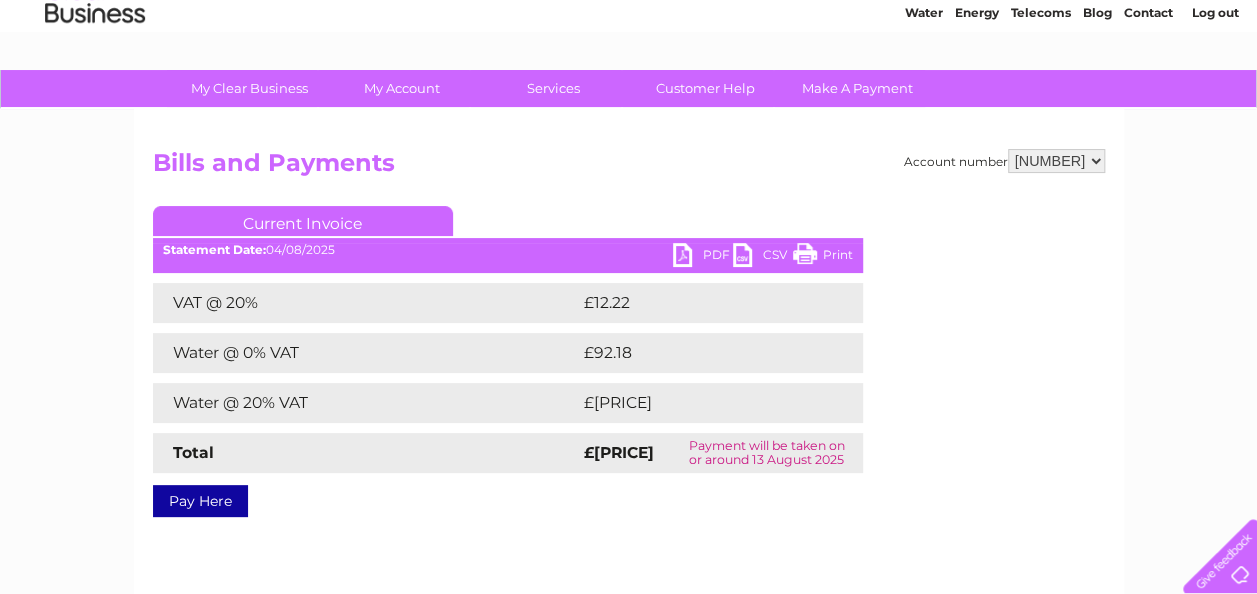 scroll, scrollTop: 104, scrollLeft: 0, axis: vertical 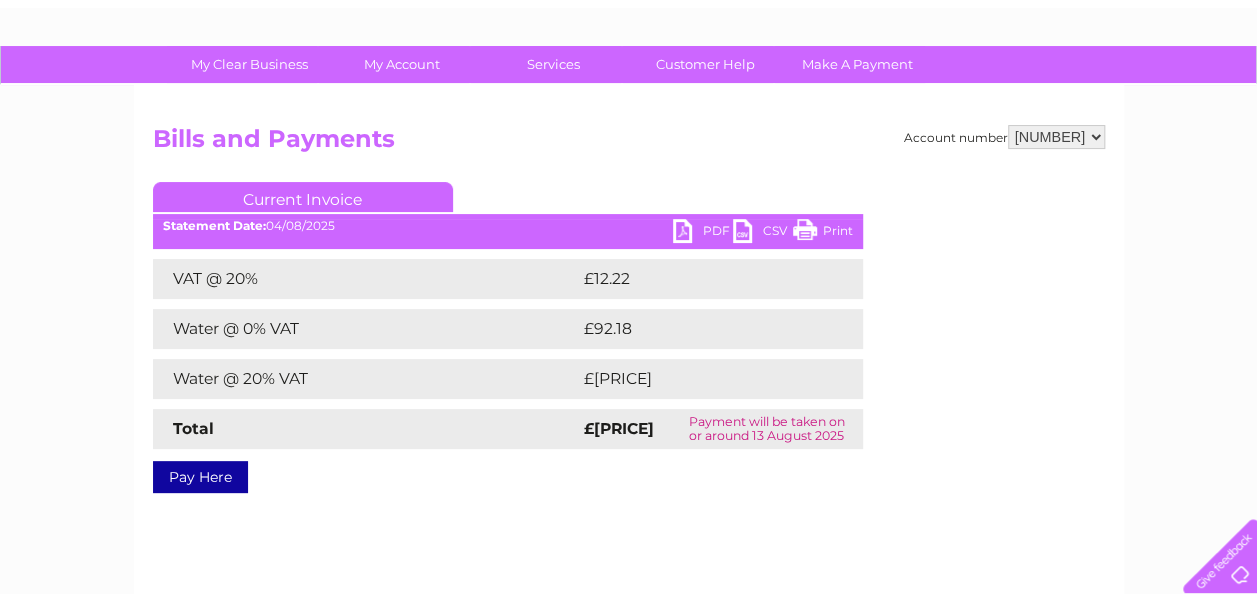 click on "Pay Here" at bounding box center [508, 467] 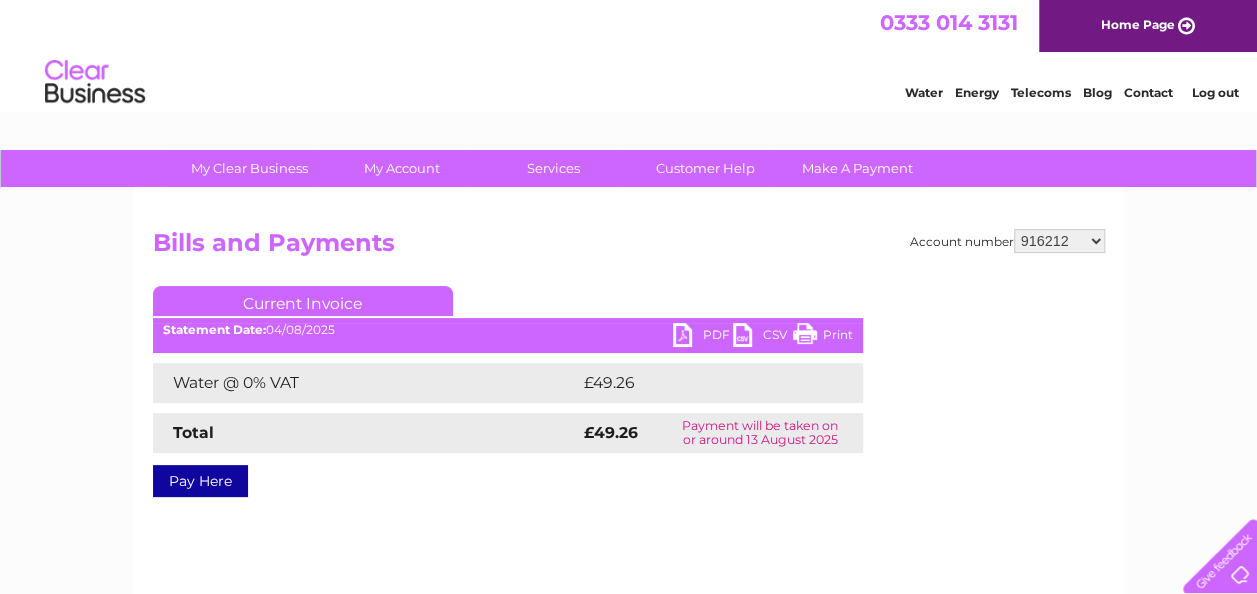 scroll, scrollTop: 0, scrollLeft: 0, axis: both 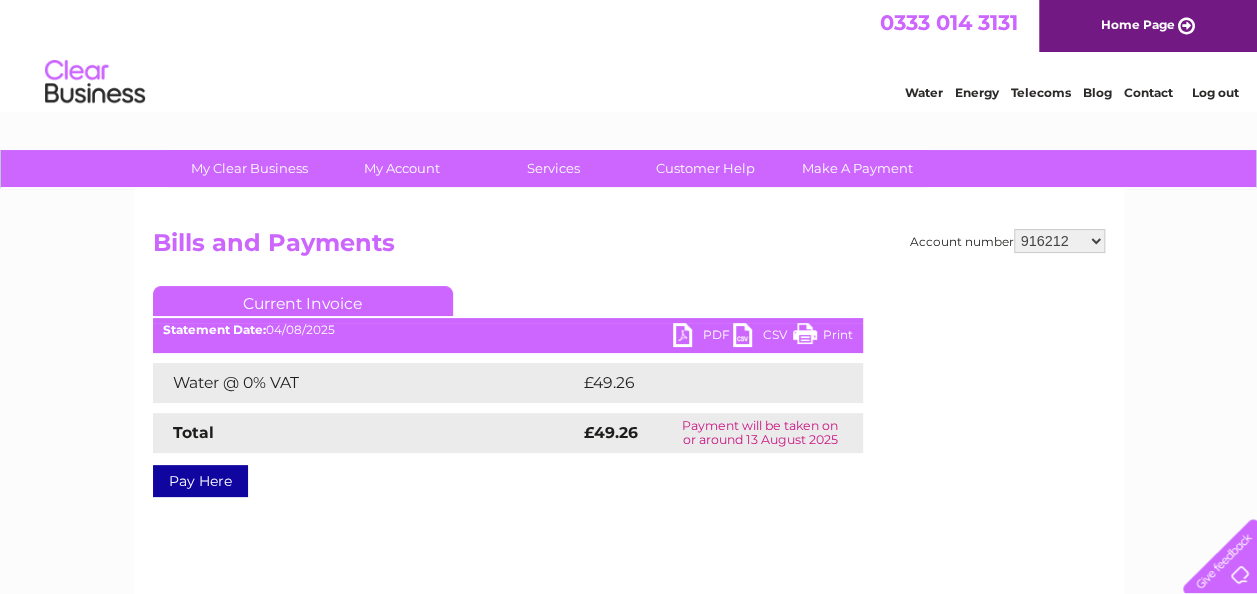 click on "PDF" at bounding box center [703, 337] 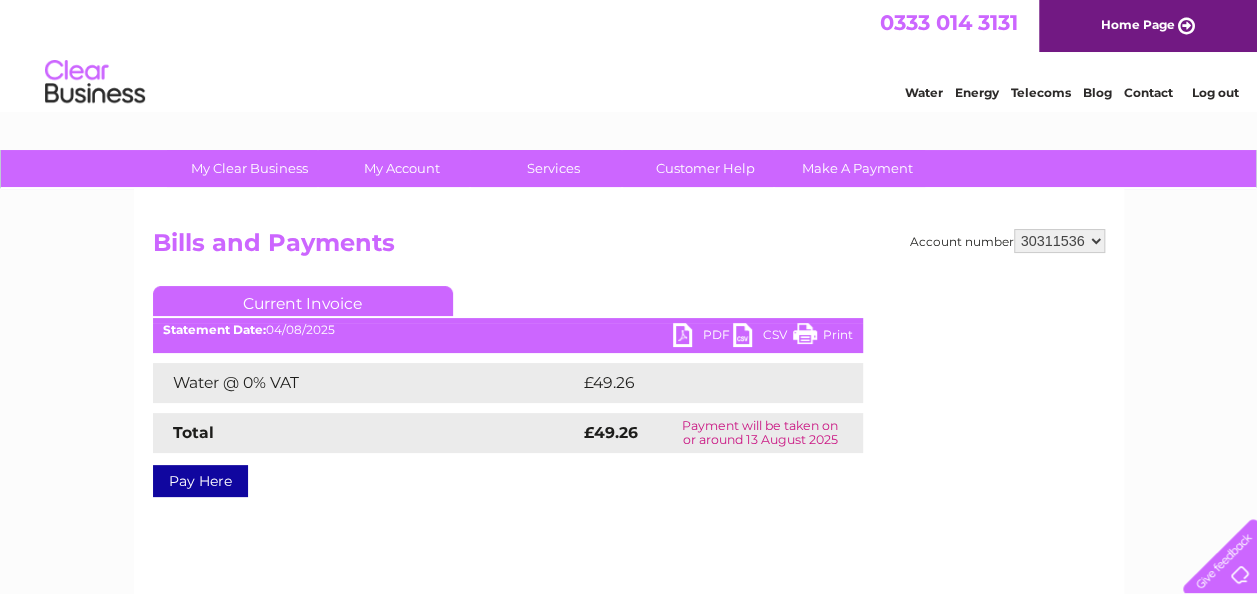 click on "912383
912458
916212
916215
916224
1113234
30311536" at bounding box center [1059, 241] 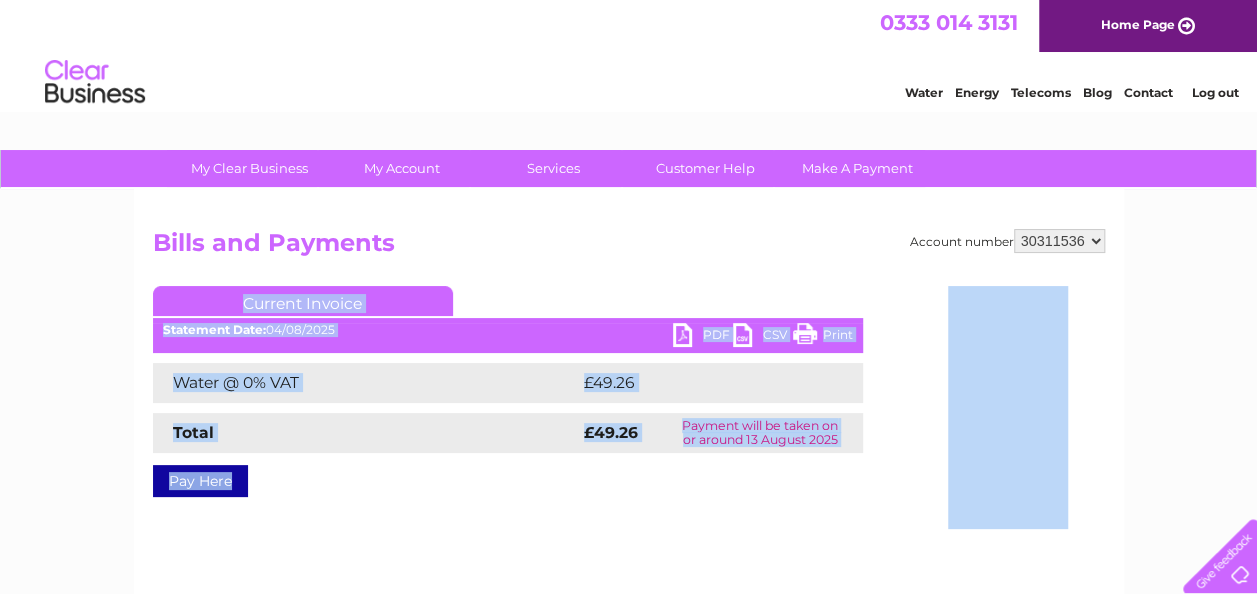 drag, startPoint x: 584, startPoint y: 502, endPoint x: 578, endPoint y: 466, distance: 36.496574 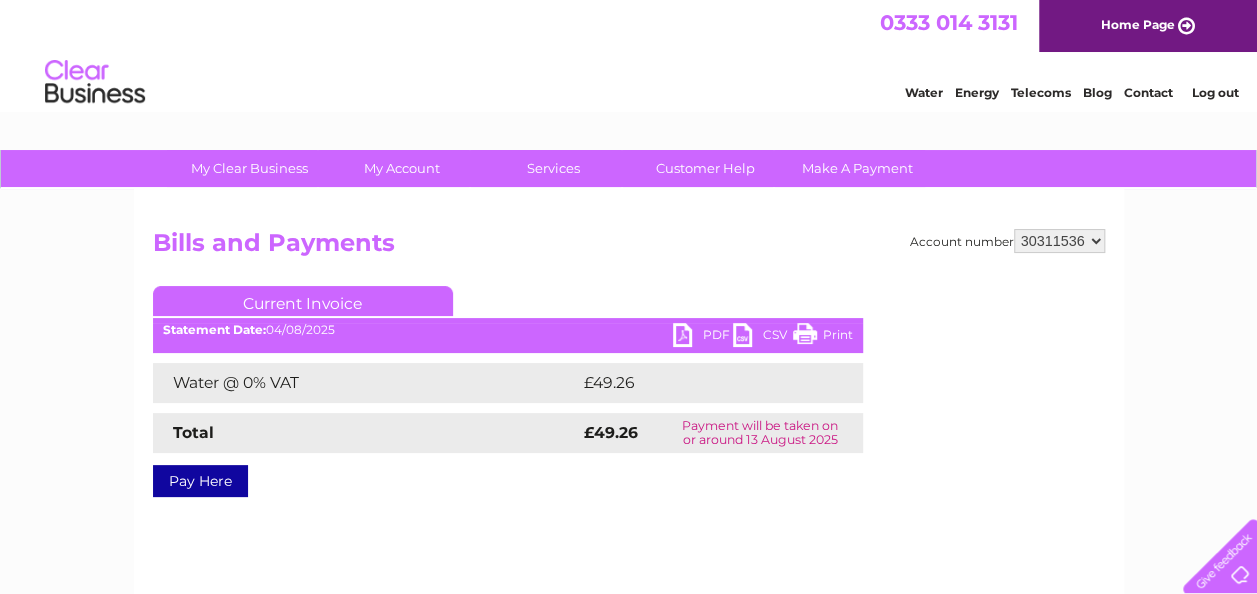 click on "Account number    912383
912458
916212
916215
916224
1113234
30311536
Bills and Payments
Current Invoice
PDF
CSV
Print
Statement Date:" at bounding box center [629, 378] 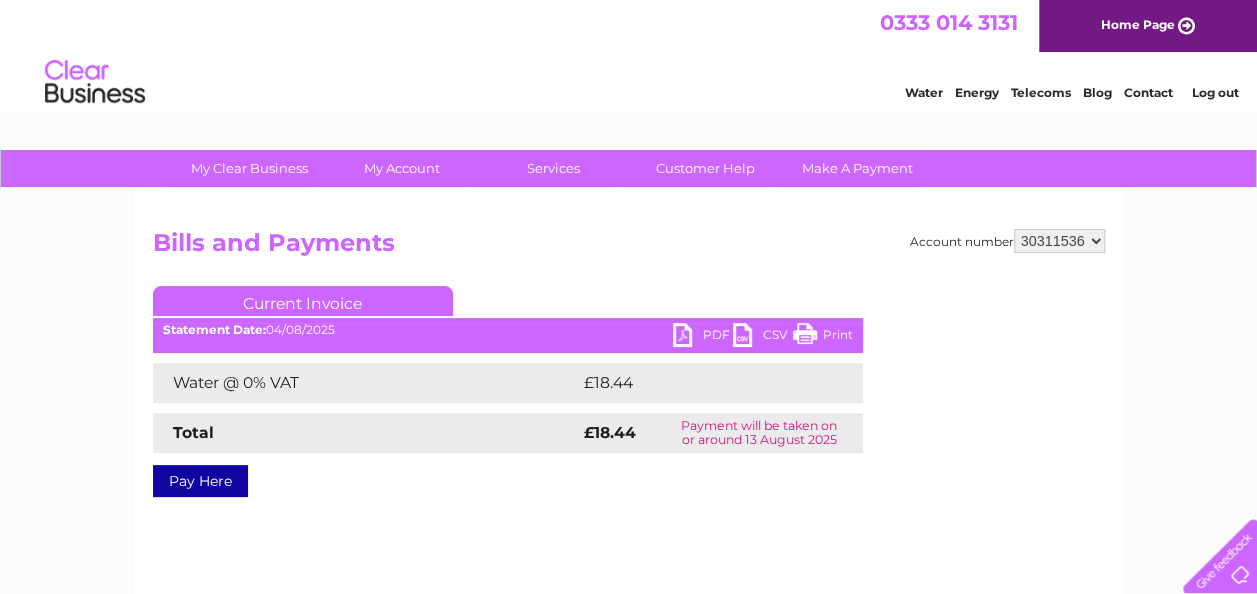 click on "PDF" at bounding box center [703, 337] 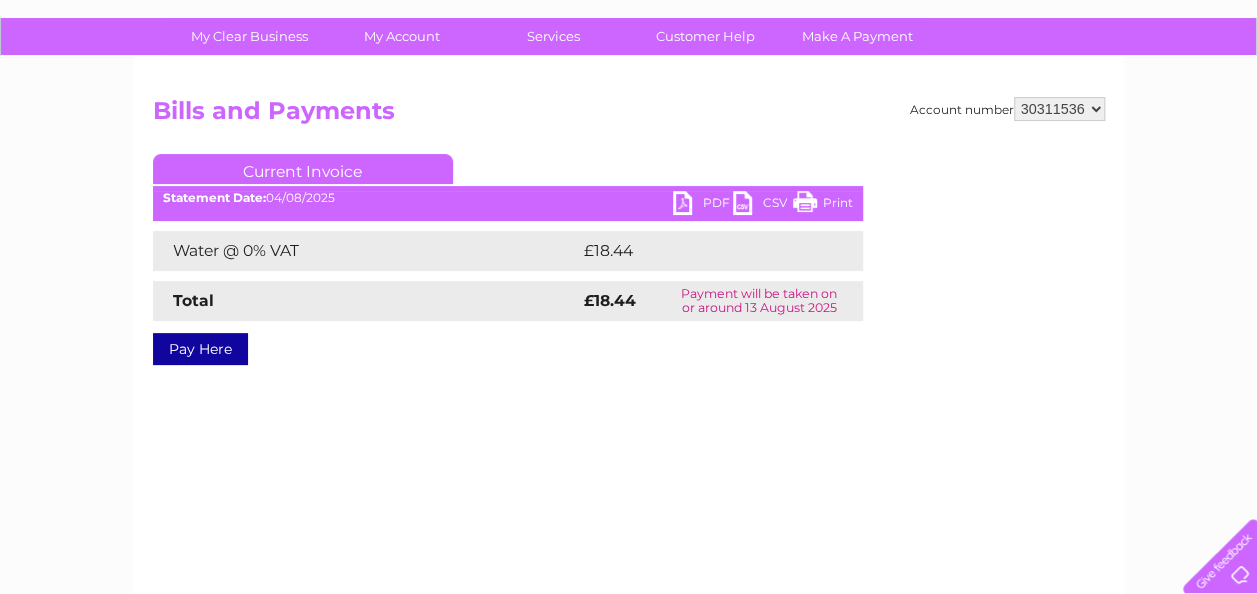 scroll, scrollTop: 141, scrollLeft: 0, axis: vertical 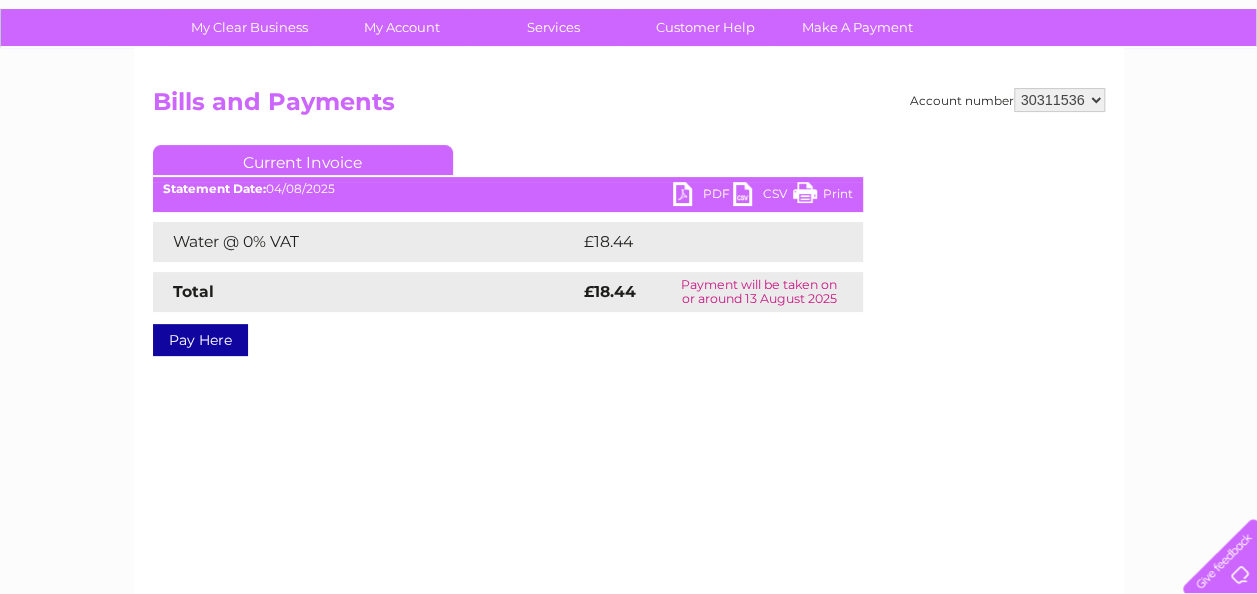 click on "PDF" at bounding box center (703, 196) 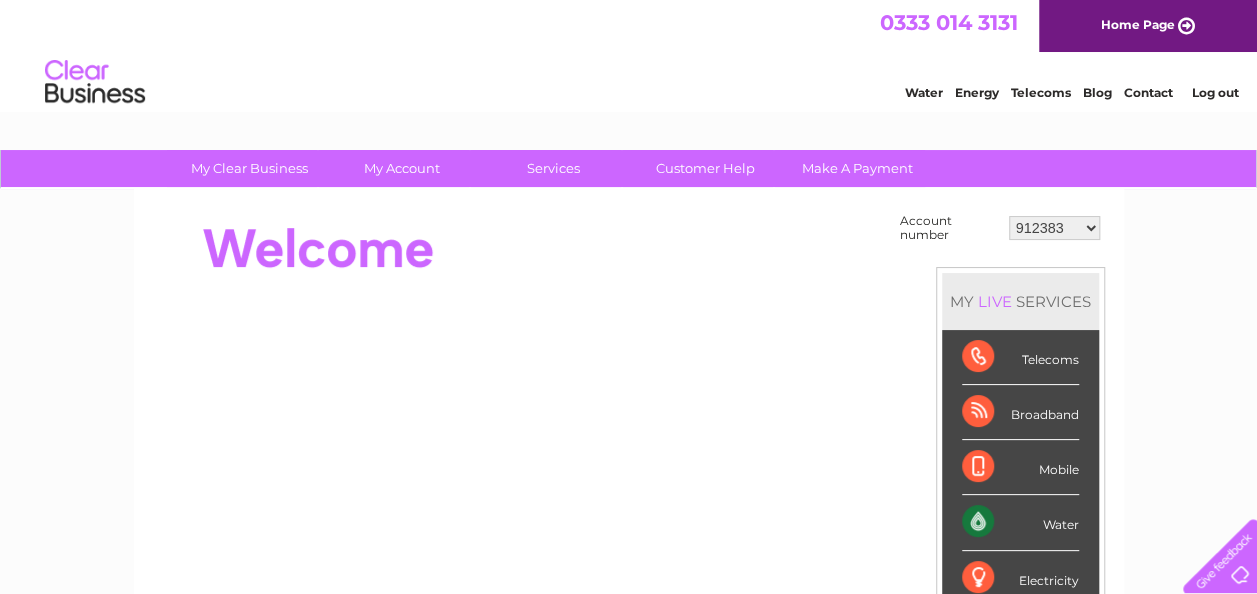 scroll, scrollTop: 0, scrollLeft: 0, axis: both 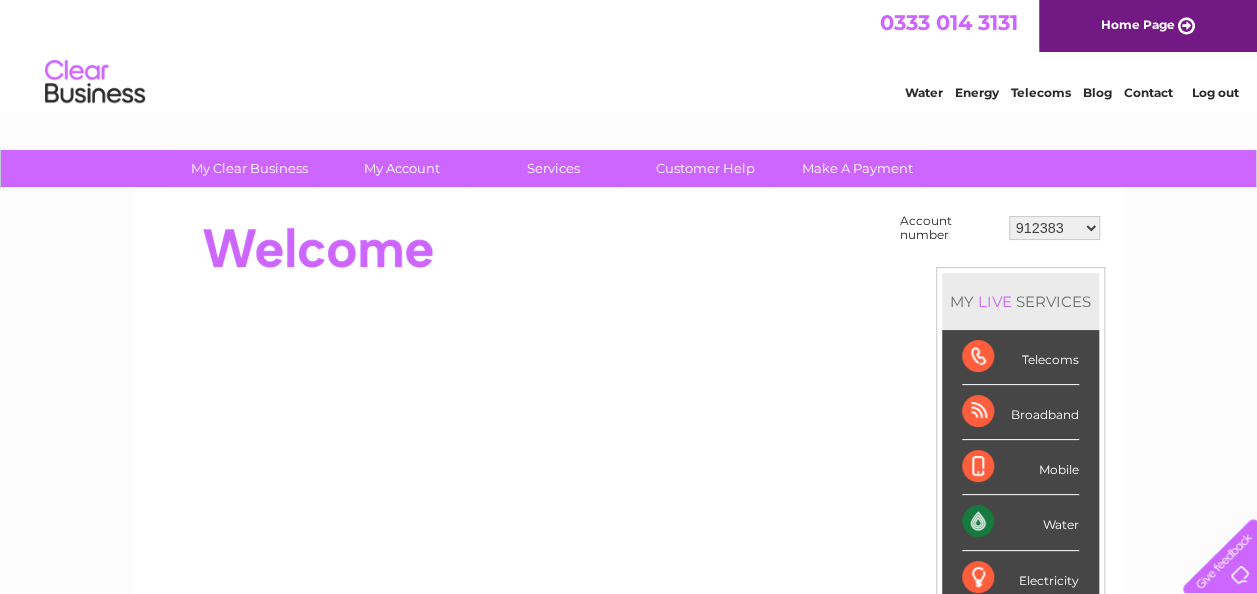 click on "912383
912458
916212
916215
916224
1113234
30311536" at bounding box center [1054, 228] 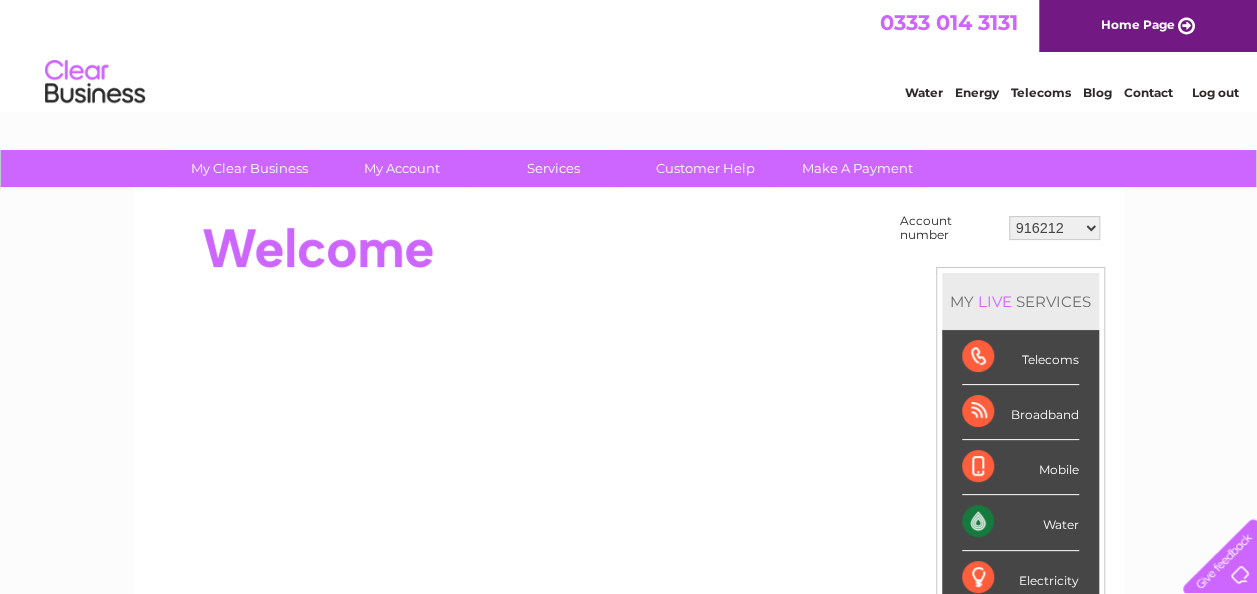 click on "912383
912458
916212
916215
916224
1113234
30311536" at bounding box center (1054, 228) 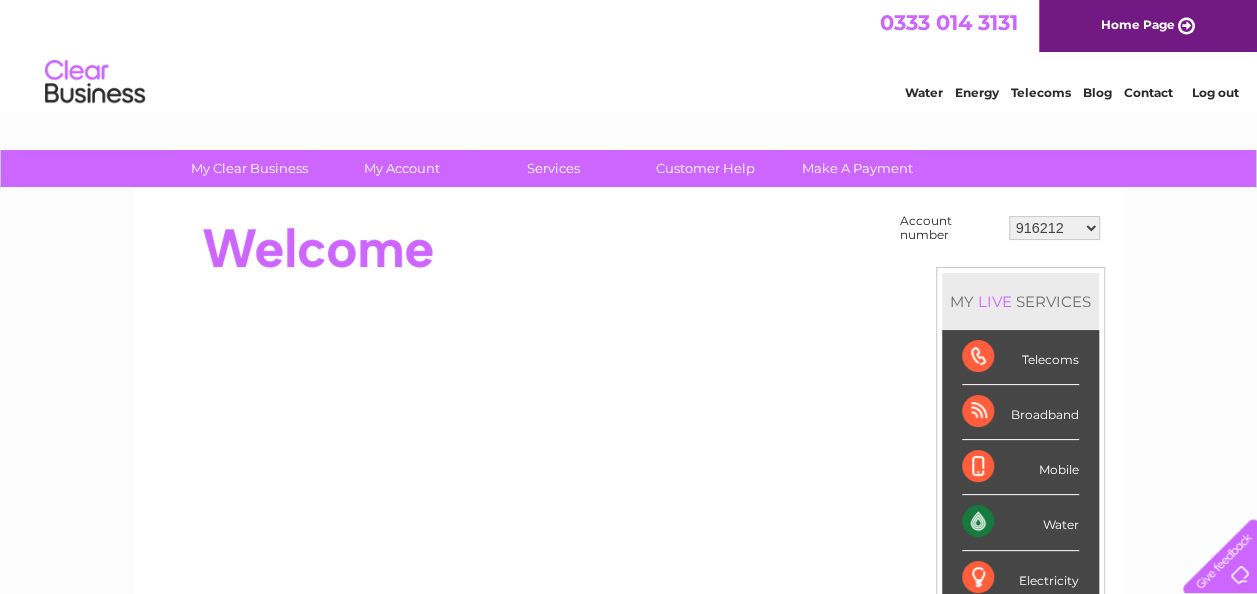scroll, scrollTop: 0, scrollLeft: 0, axis: both 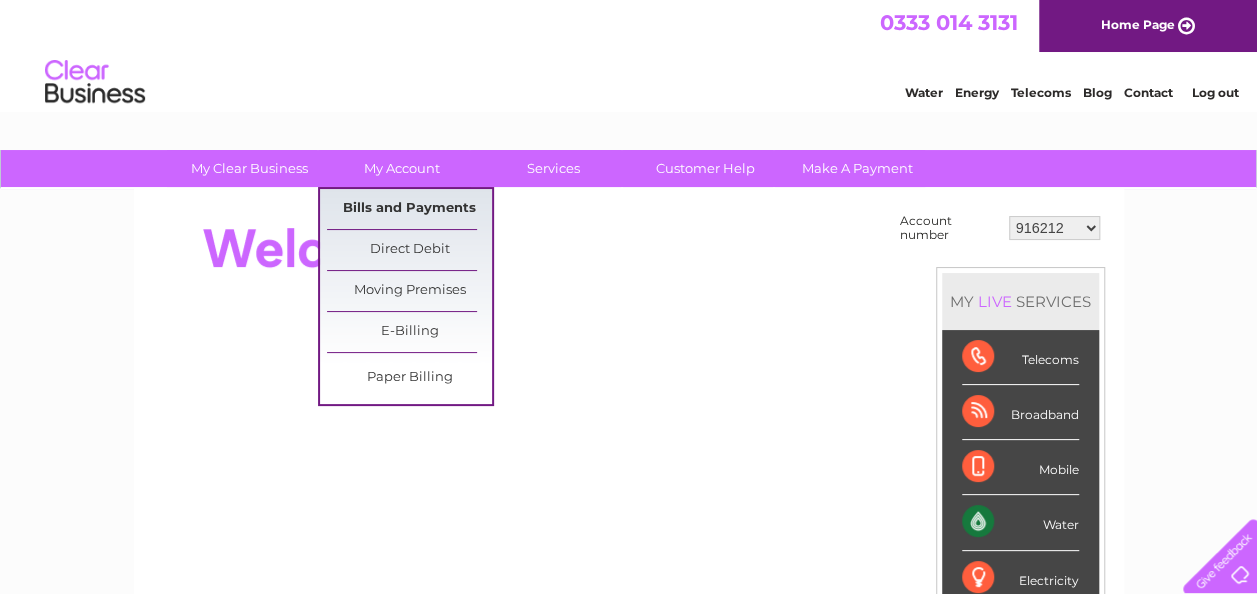 click on "Bills and Payments" at bounding box center [409, 209] 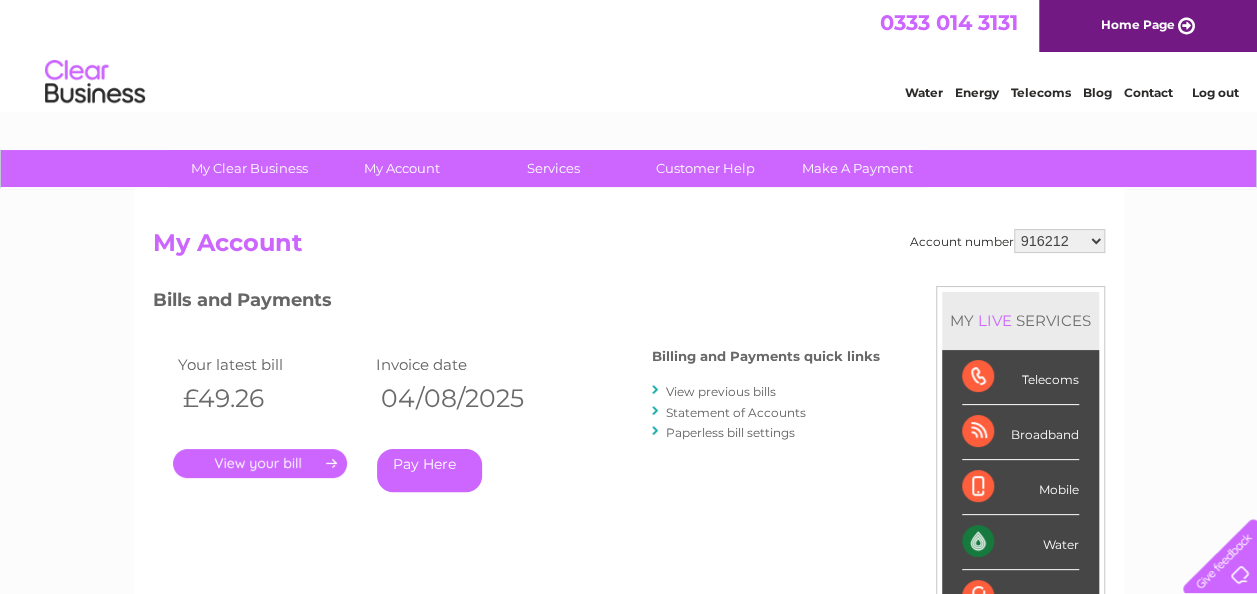 scroll, scrollTop: 0, scrollLeft: 0, axis: both 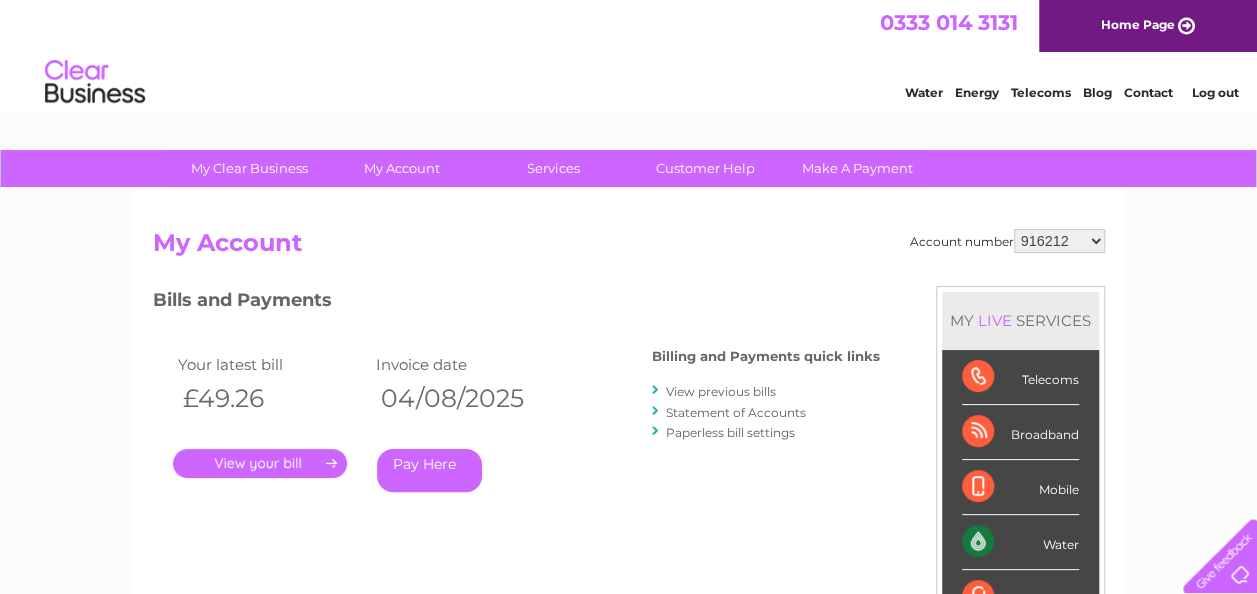 click on "." at bounding box center [260, 463] 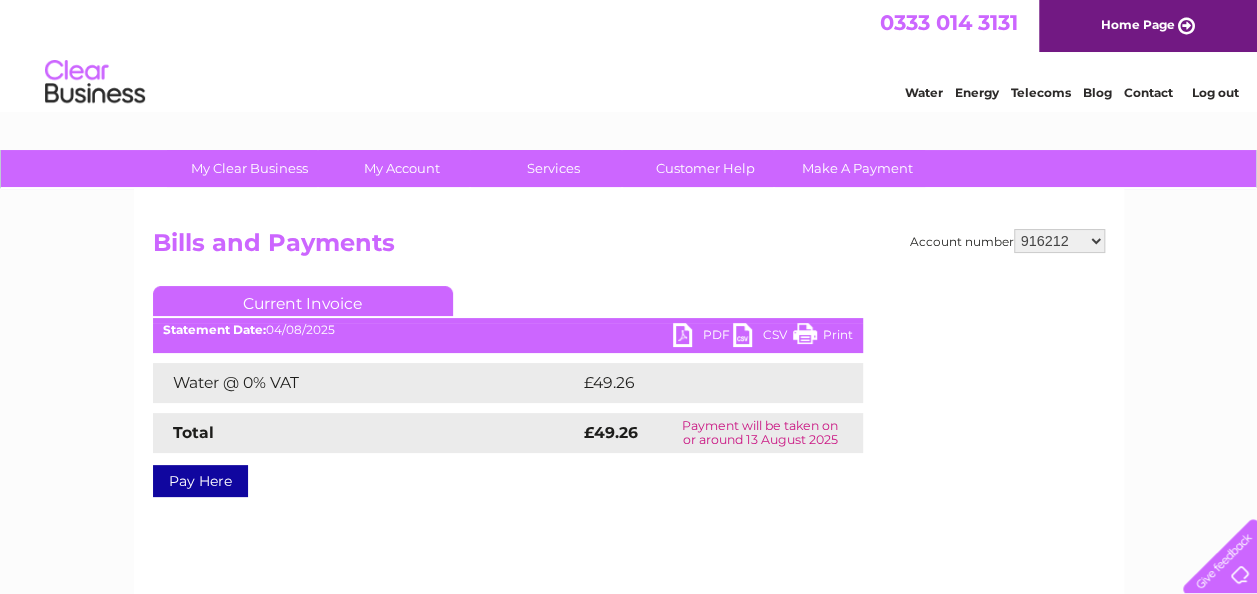 scroll, scrollTop: 0, scrollLeft: 0, axis: both 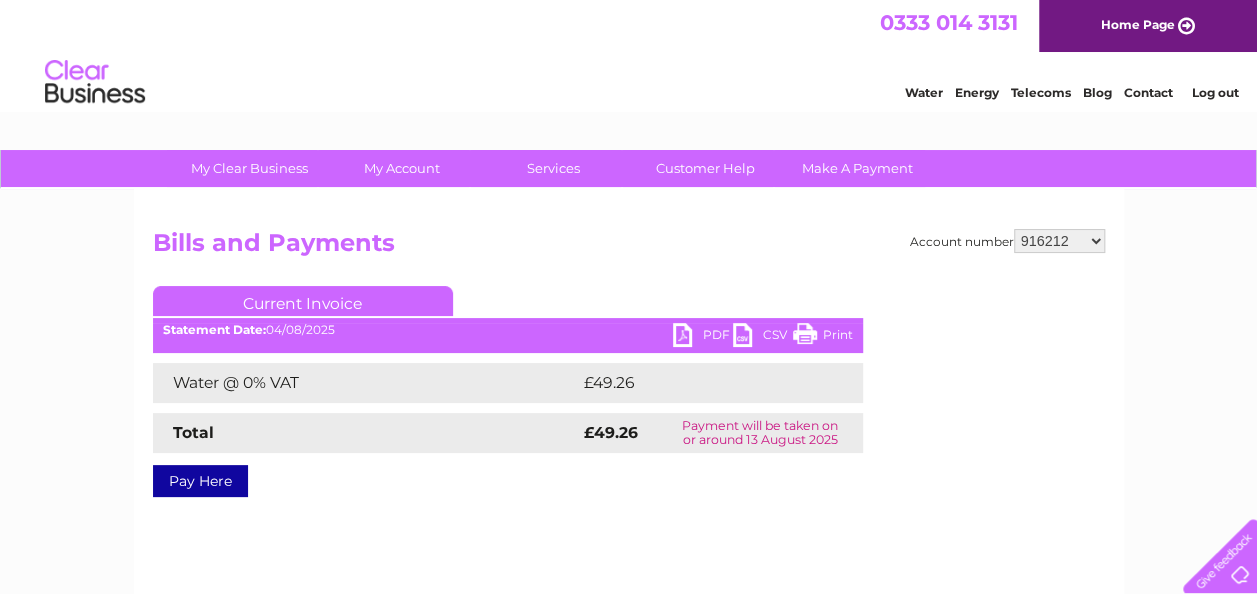 click on "PDF" at bounding box center [703, 337] 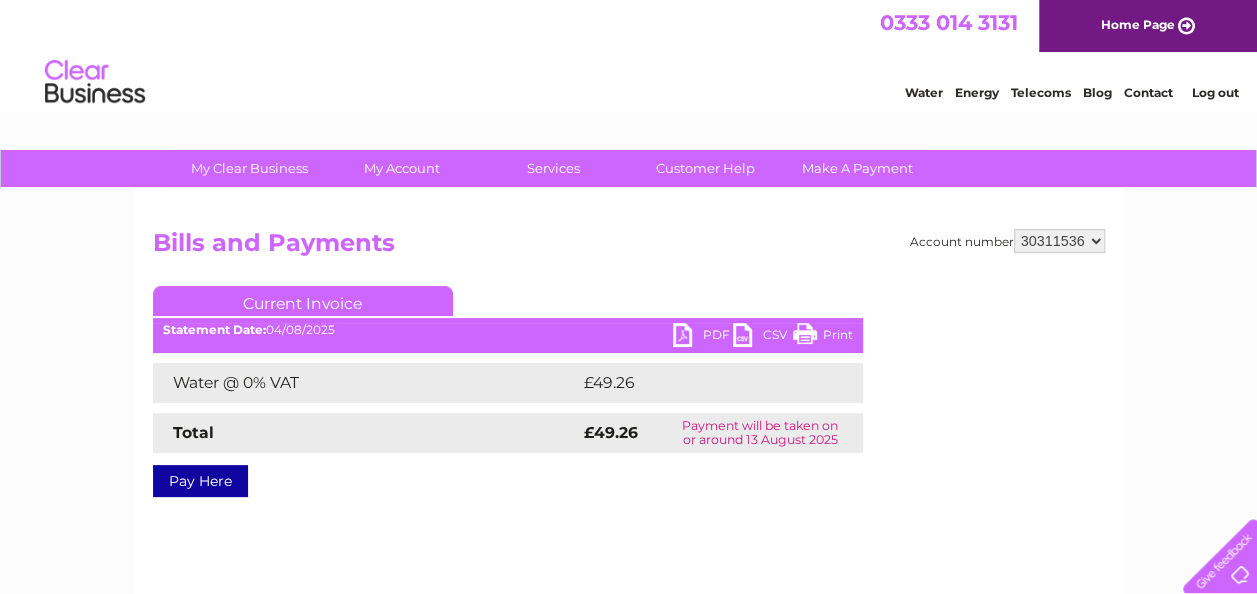 click on "912383
912458
916212
916215
916224
1113234
30311536" at bounding box center [1059, 241] 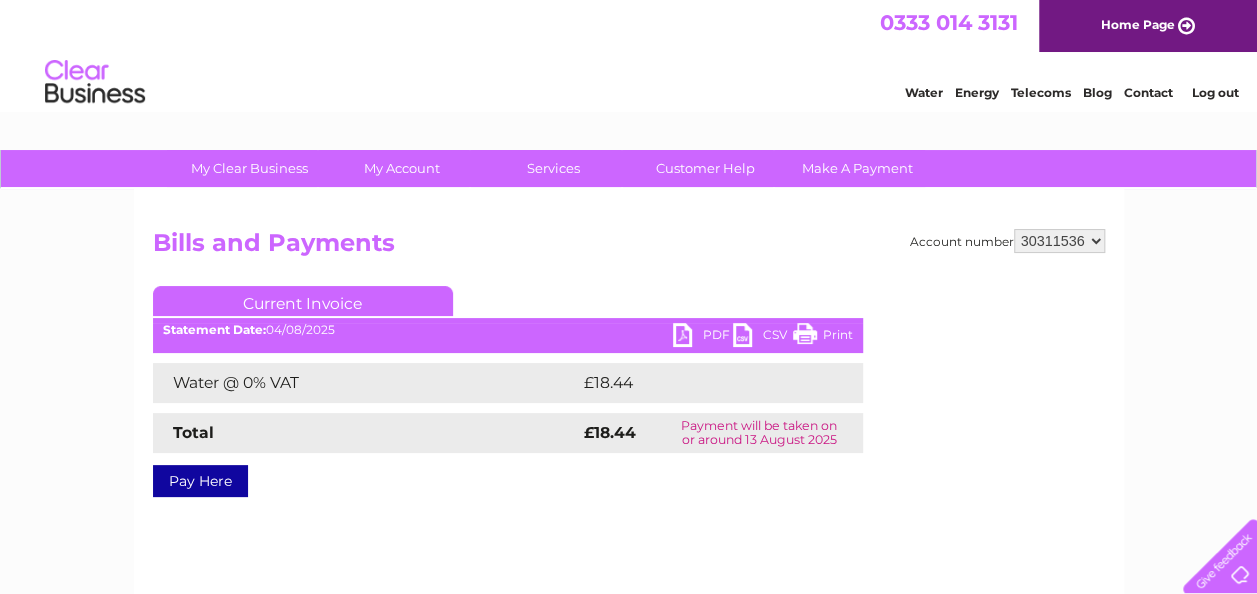 scroll, scrollTop: 0, scrollLeft: 0, axis: both 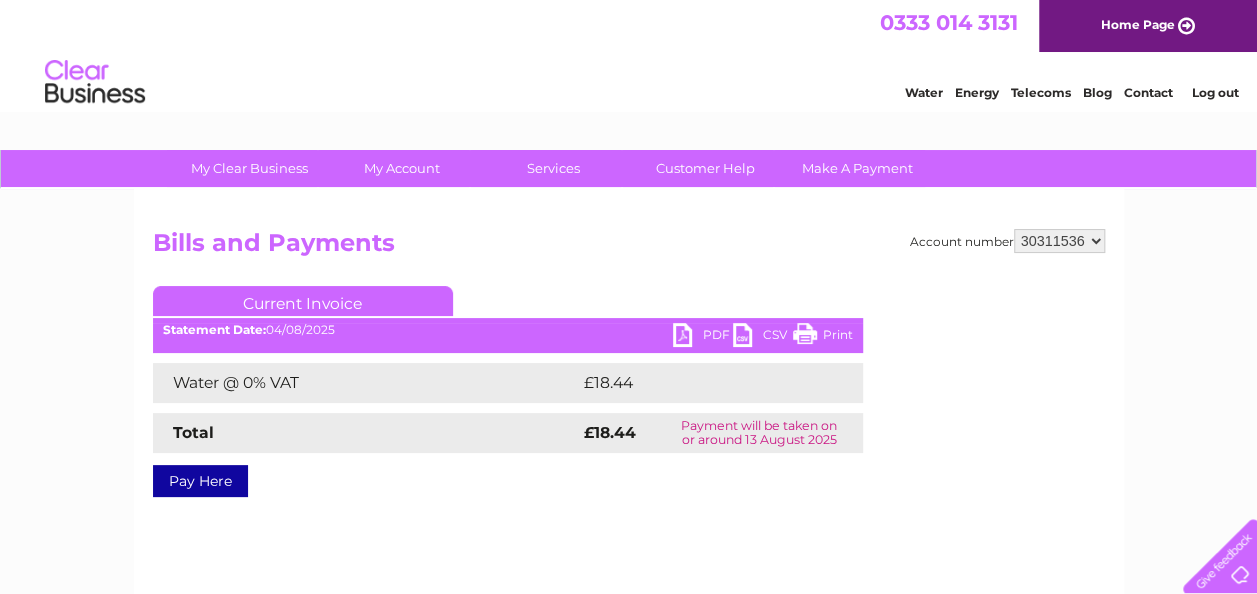 click on "PDF" at bounding box center (703, 337) 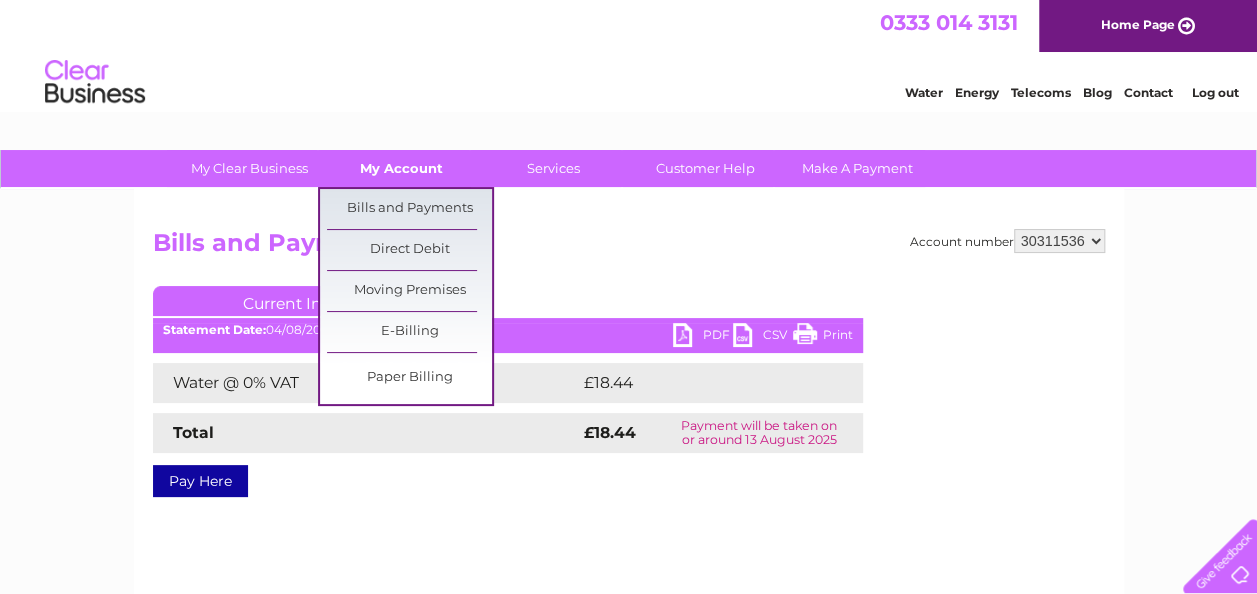 click on "My Account" at bounding box center (401, 168) 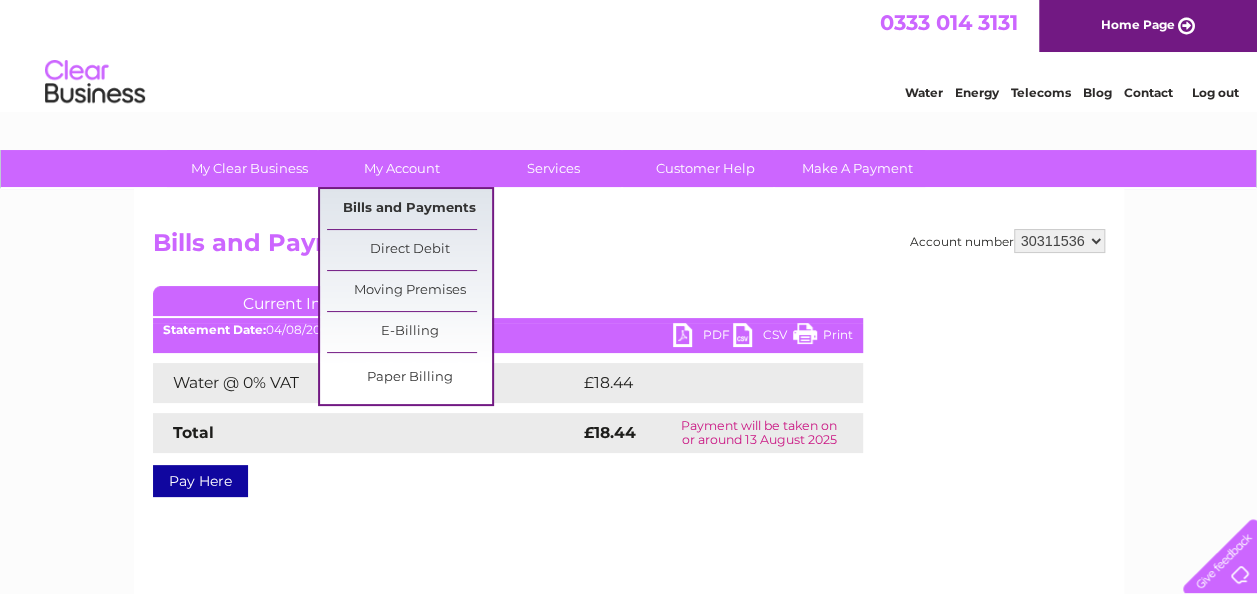 click on "Bills and Payments" at bounding box center (409, 209) 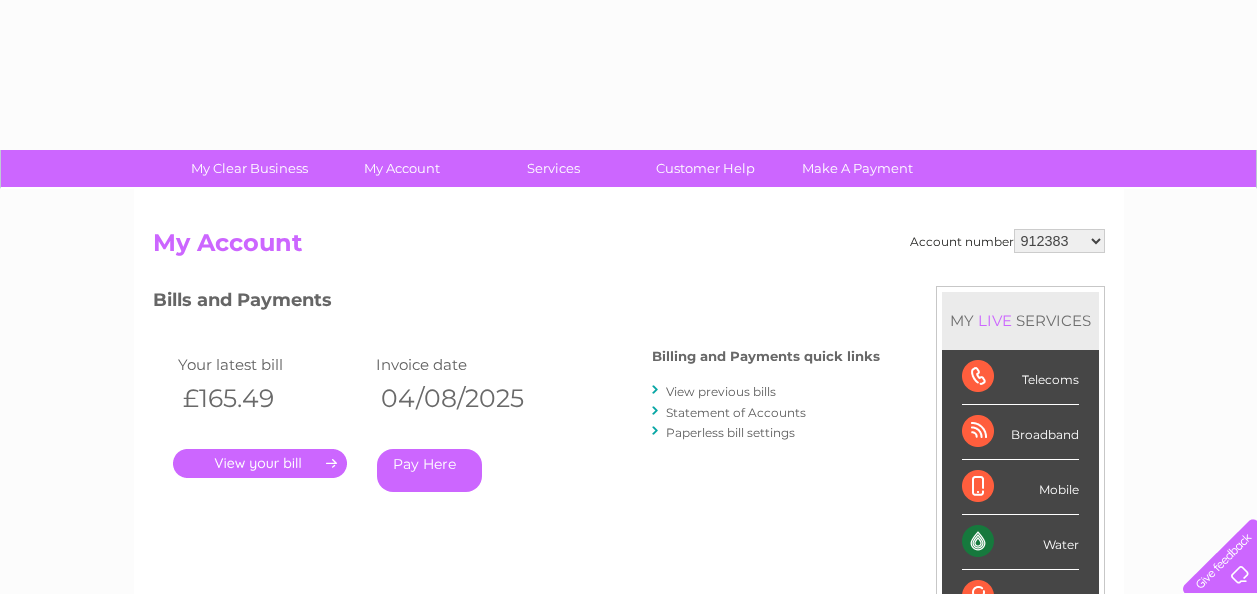 scroll, scrollTop: 0, scrollLeft: 0, axis: both 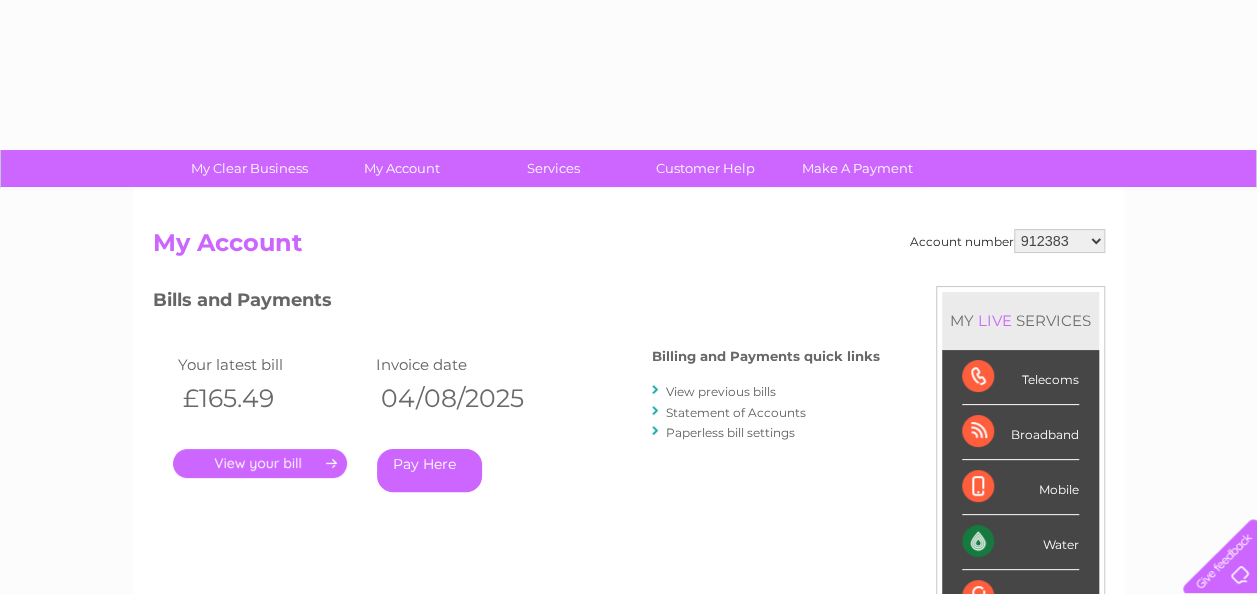 click on "912383
912458
916212
916215
916224
1113234
30311536" at bounding box center (1059, 241) 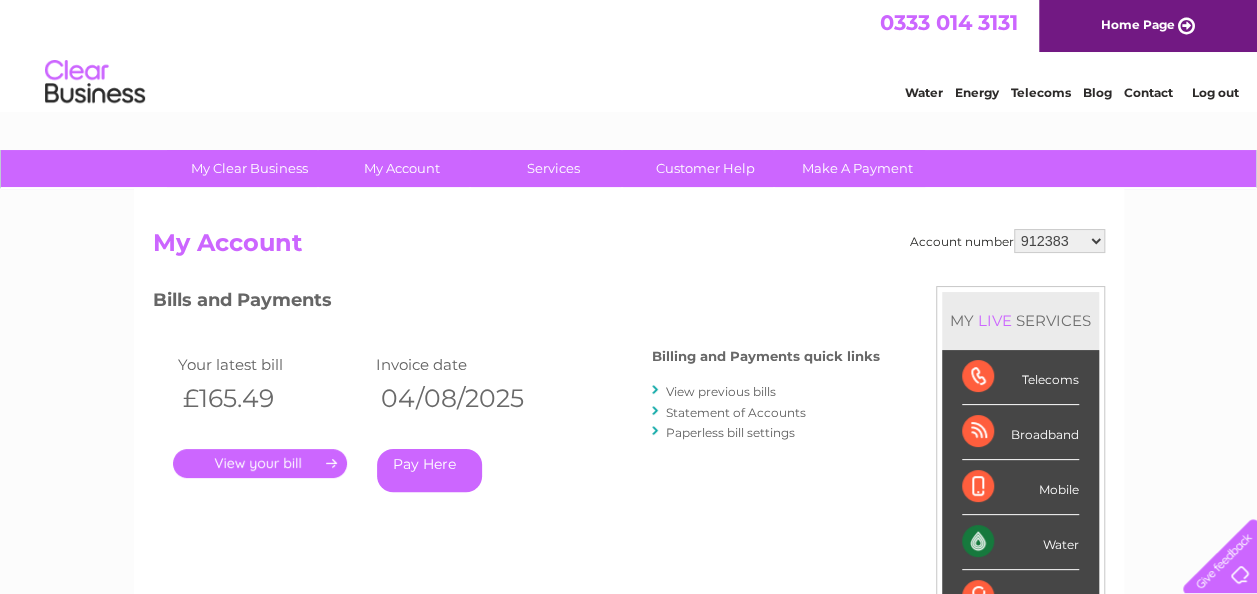 scroll, scrollTop: 0, scrollLeft: 0, axis: both 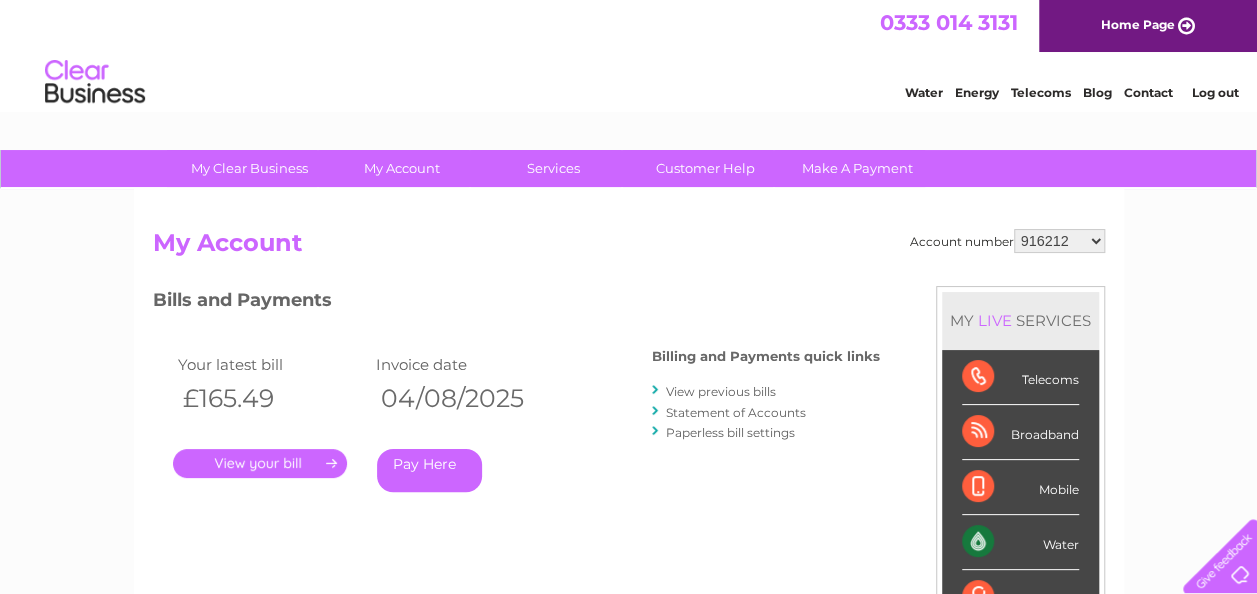 click on "912383
912458
916212
916215
916224
1113234
30311536" at bounding box center [1059, 241] 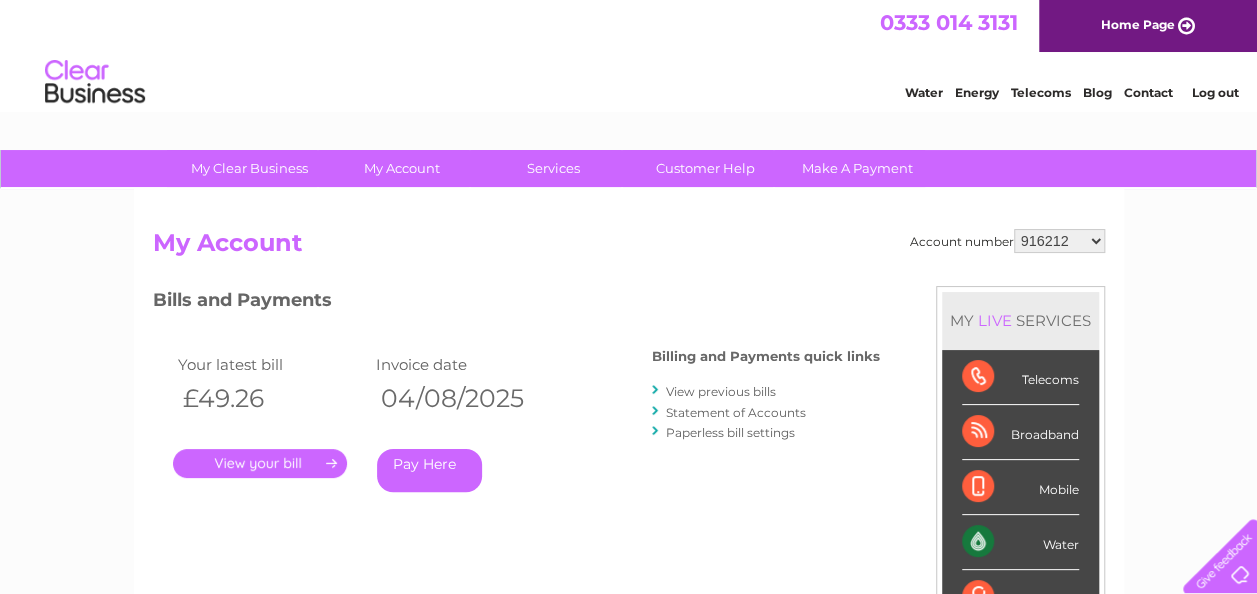 scroll, scrollTop: 0, scrollLeft: 0, axis: both 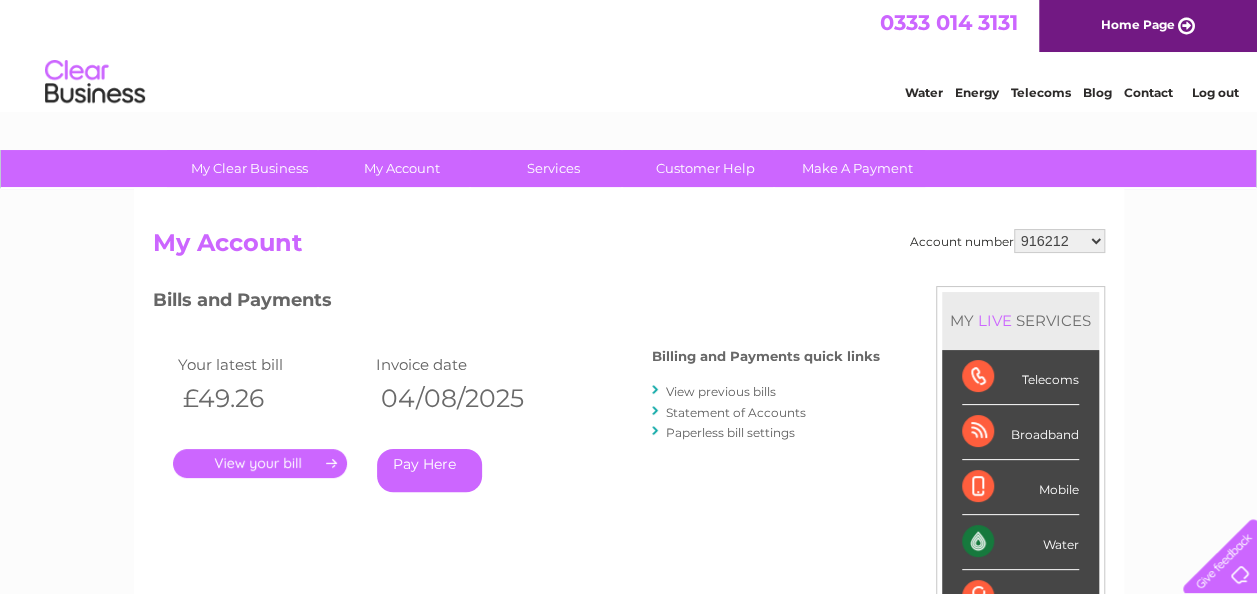 click on "." at bounding box center [260, 463] 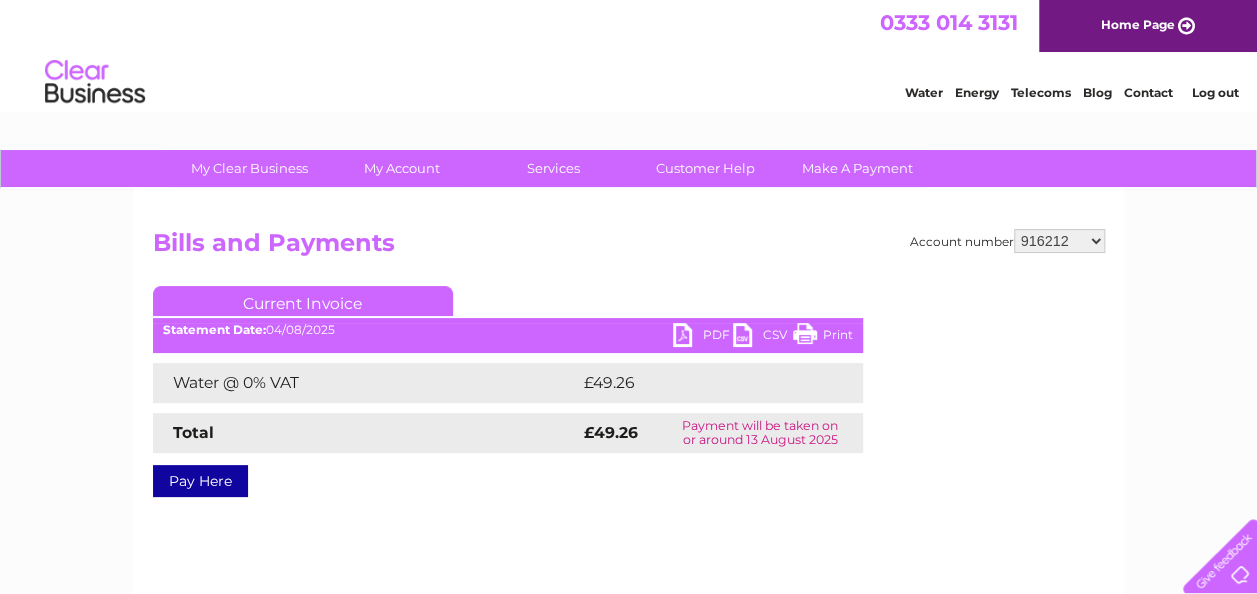 scroll, scrollTop: 0, scrollLeft: 0, axis: both 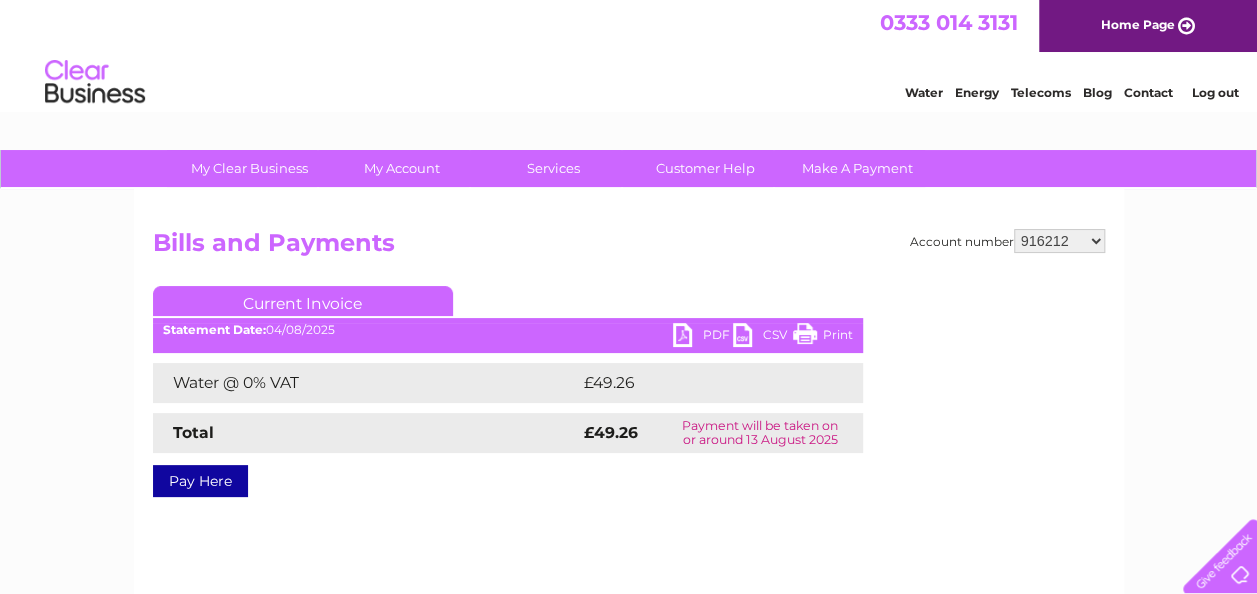 click on "PDF" at bounding box center (703, 337) 